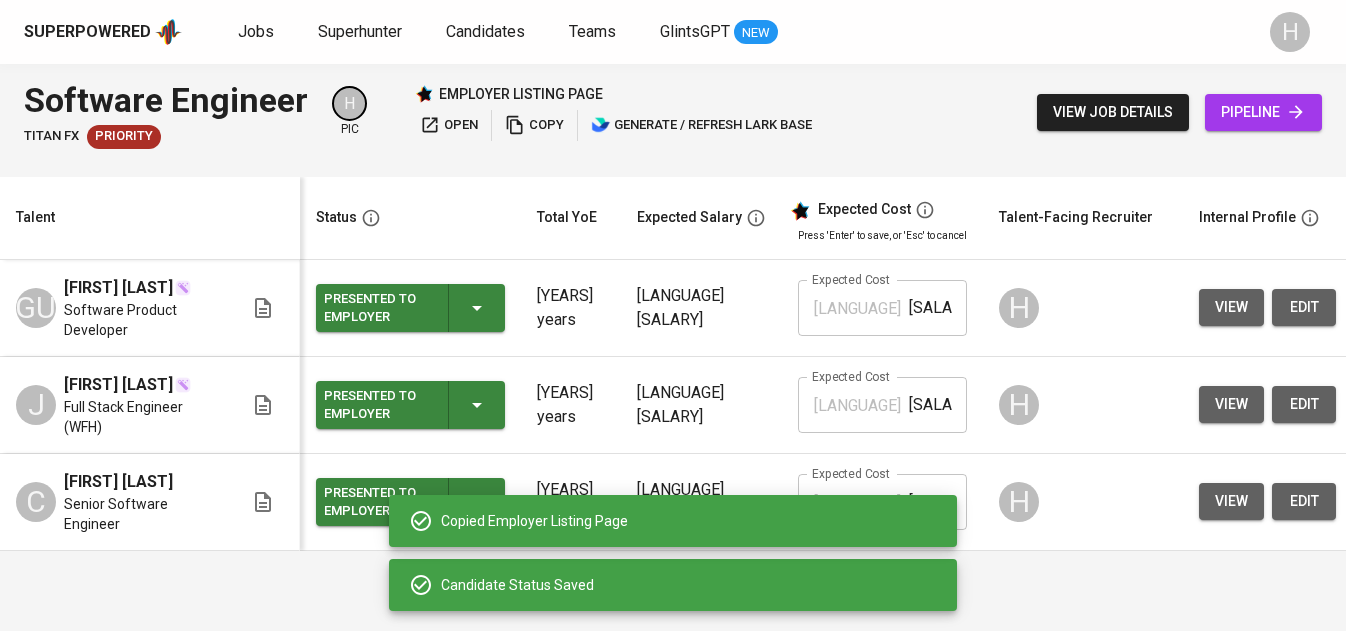 scroll, scrollTop: 0, scrollLeft: 0, axis: both 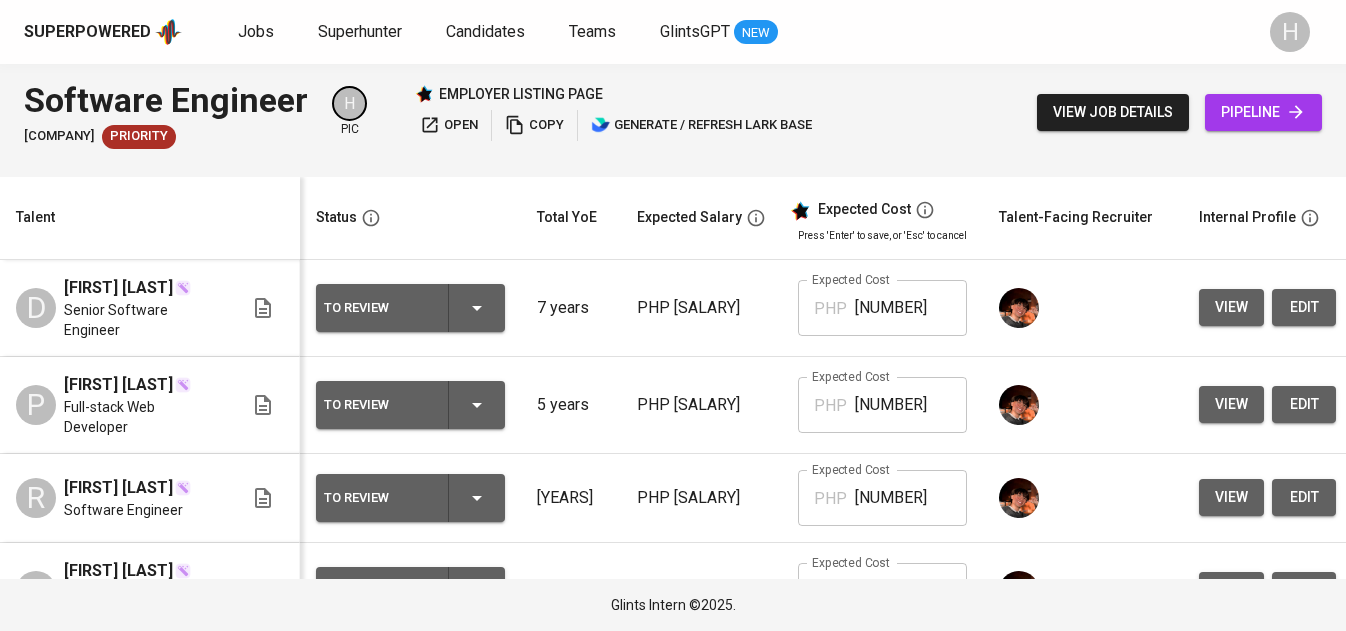 click 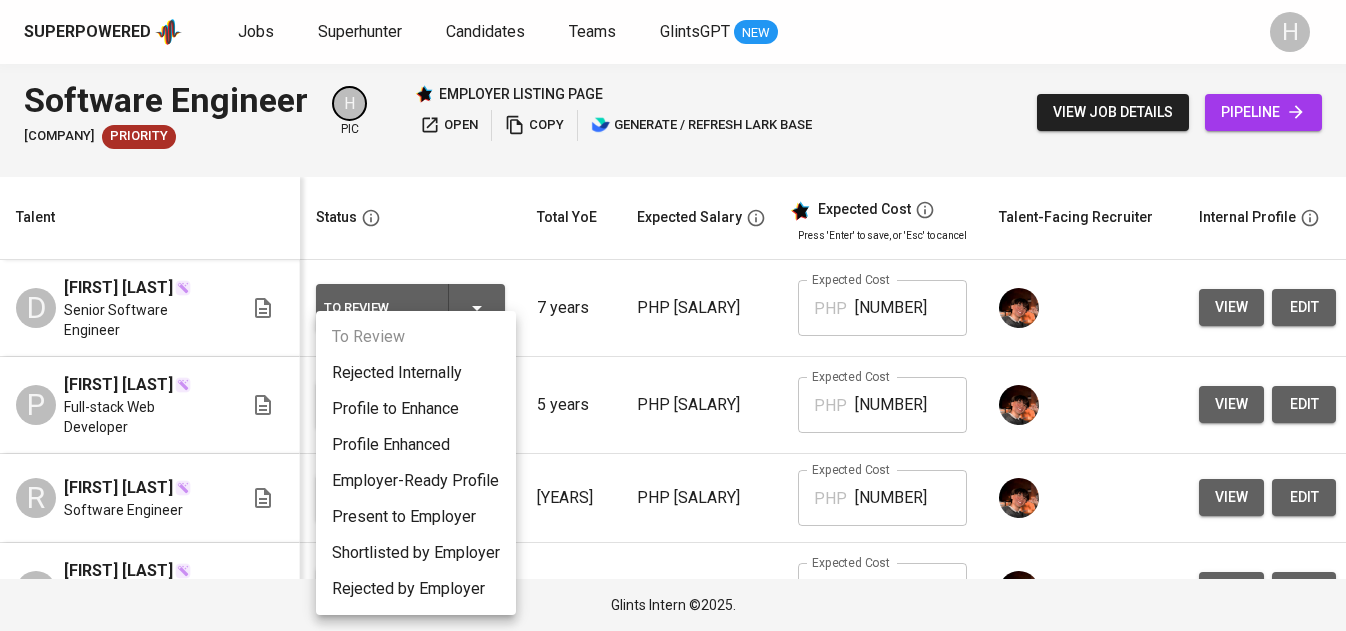 click on "Present to Employer" at bounding box center [416, 517] 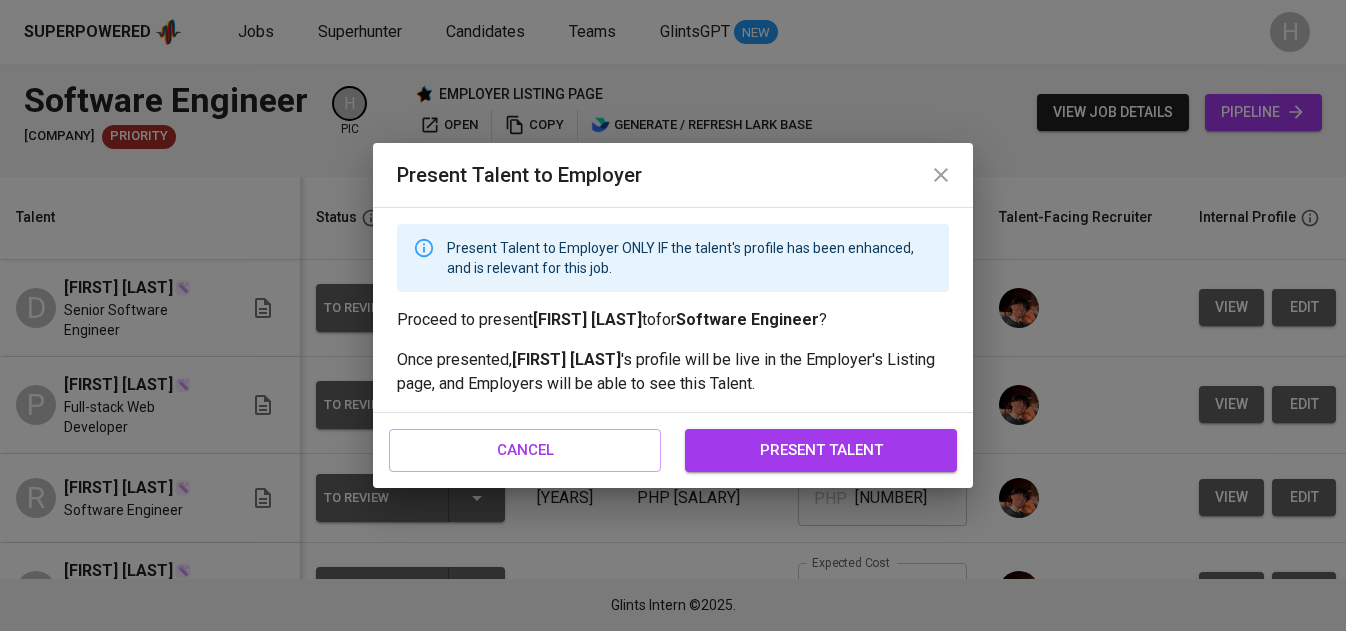 click on "present talent" at bounding box center (821, 450) 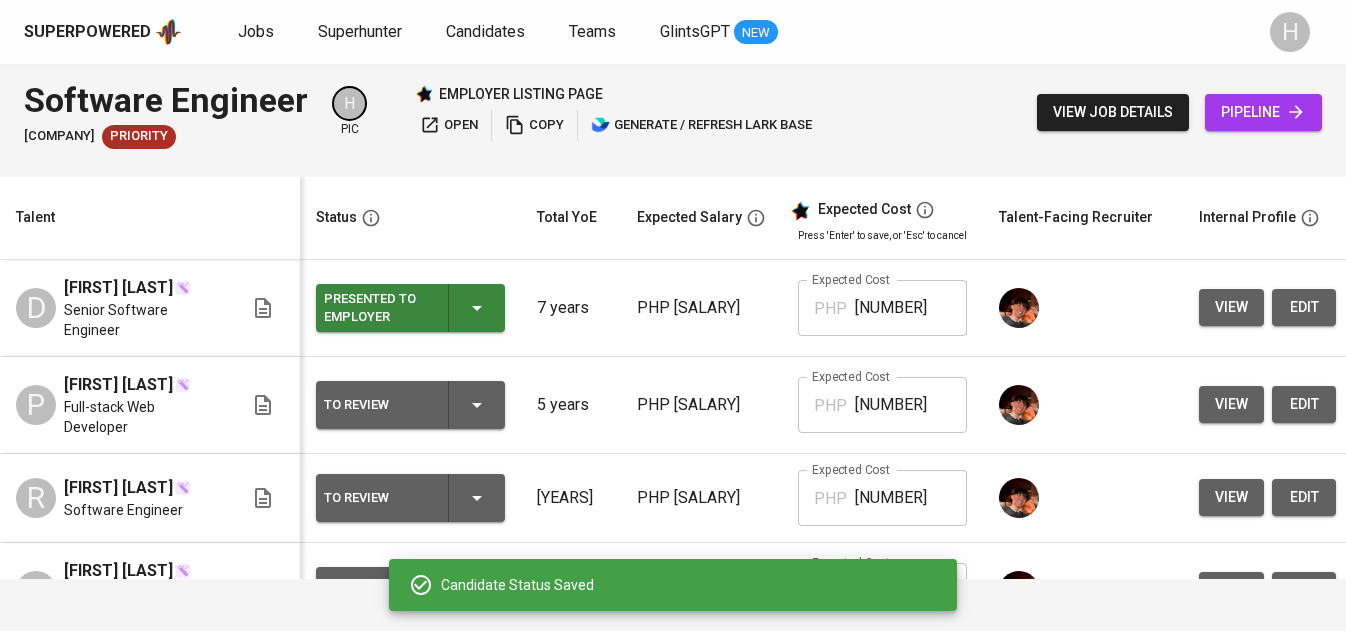 click on "PHP [SALARY]" at bounding box center [701, 405] 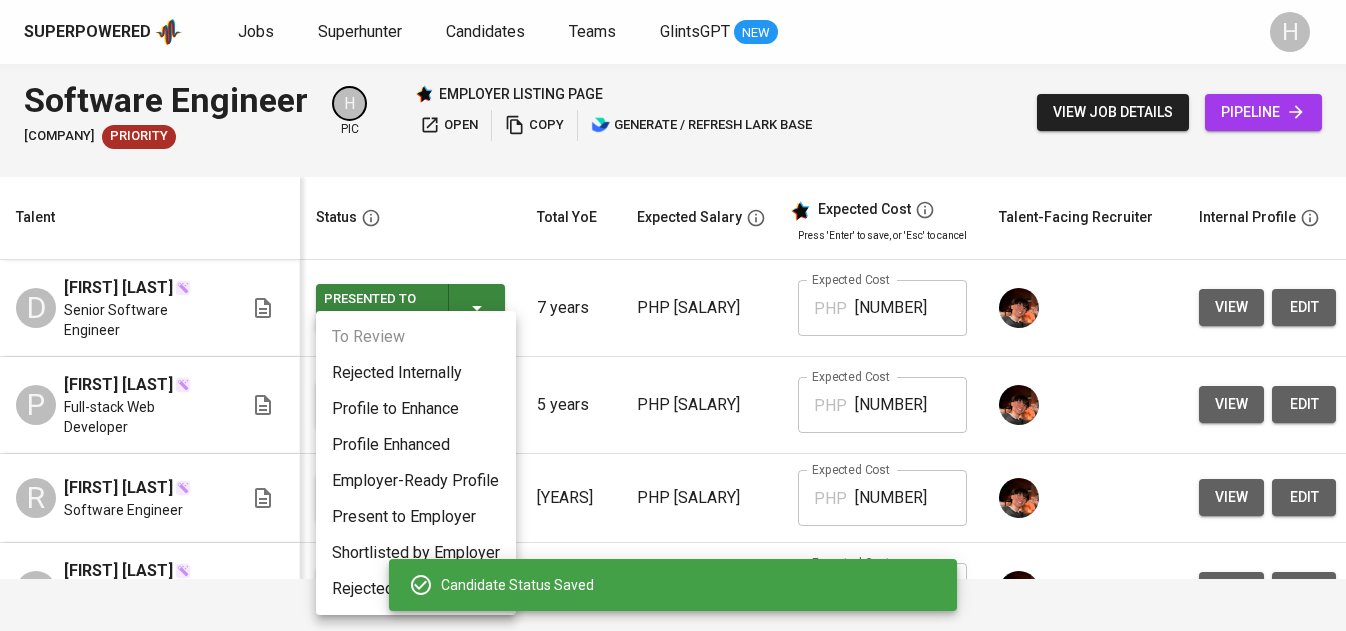 click on "Present to Employer" at bounding box center [416, 517] 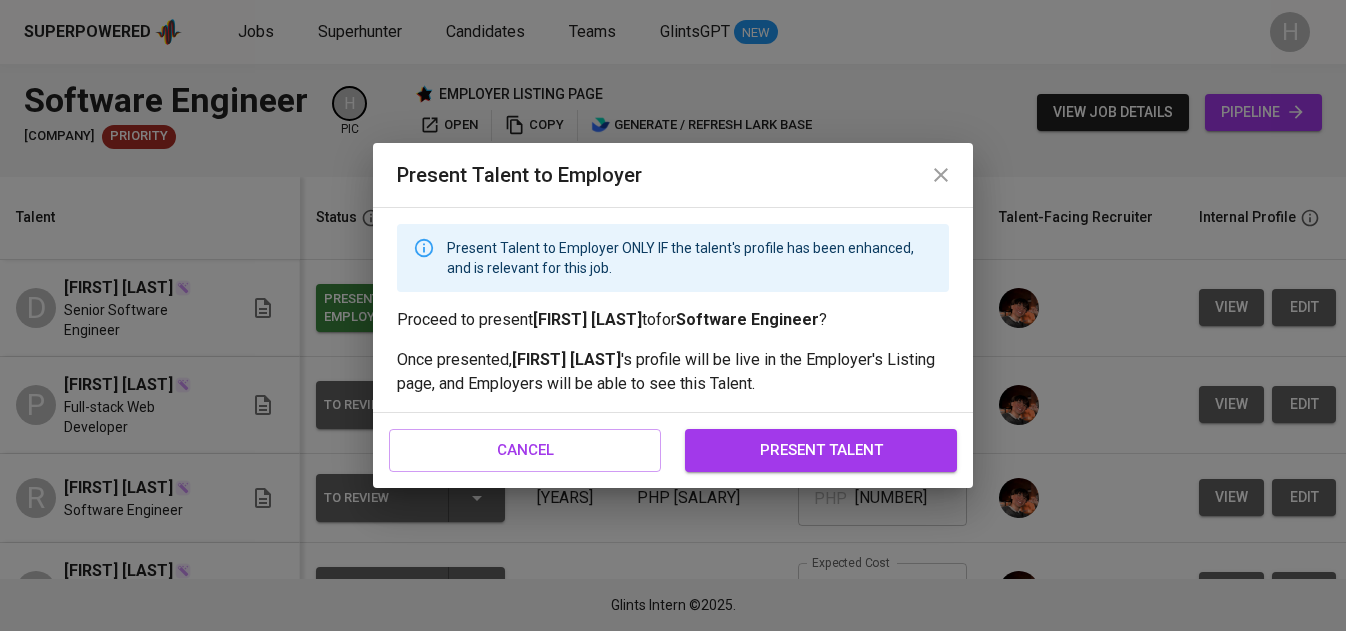 click on "present talent" at bounding box center [821, 450] 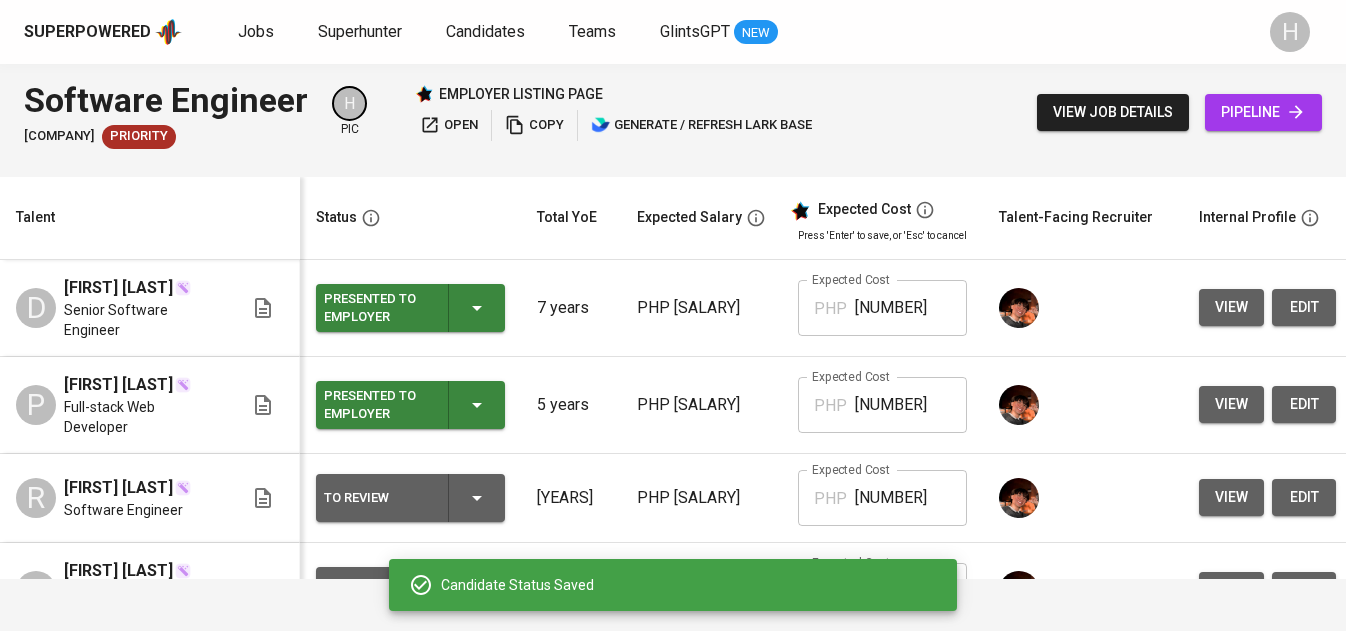 click 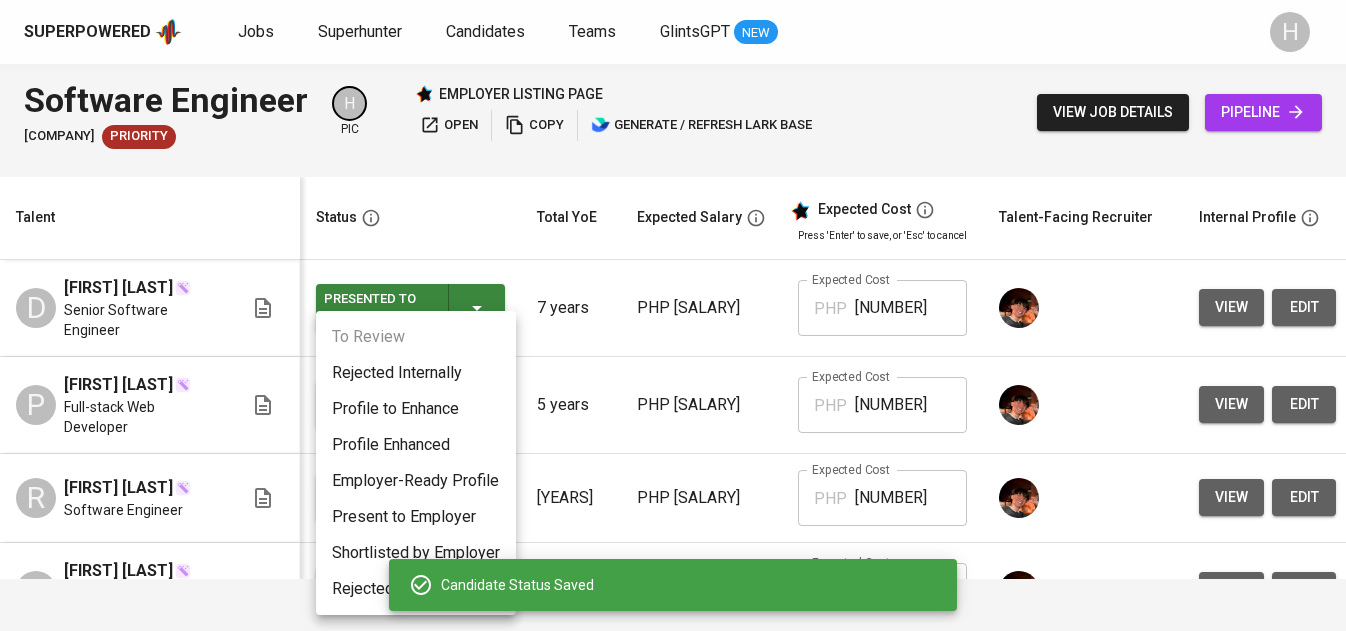 click on "Present to Employer" at bounding box center [416, 517] 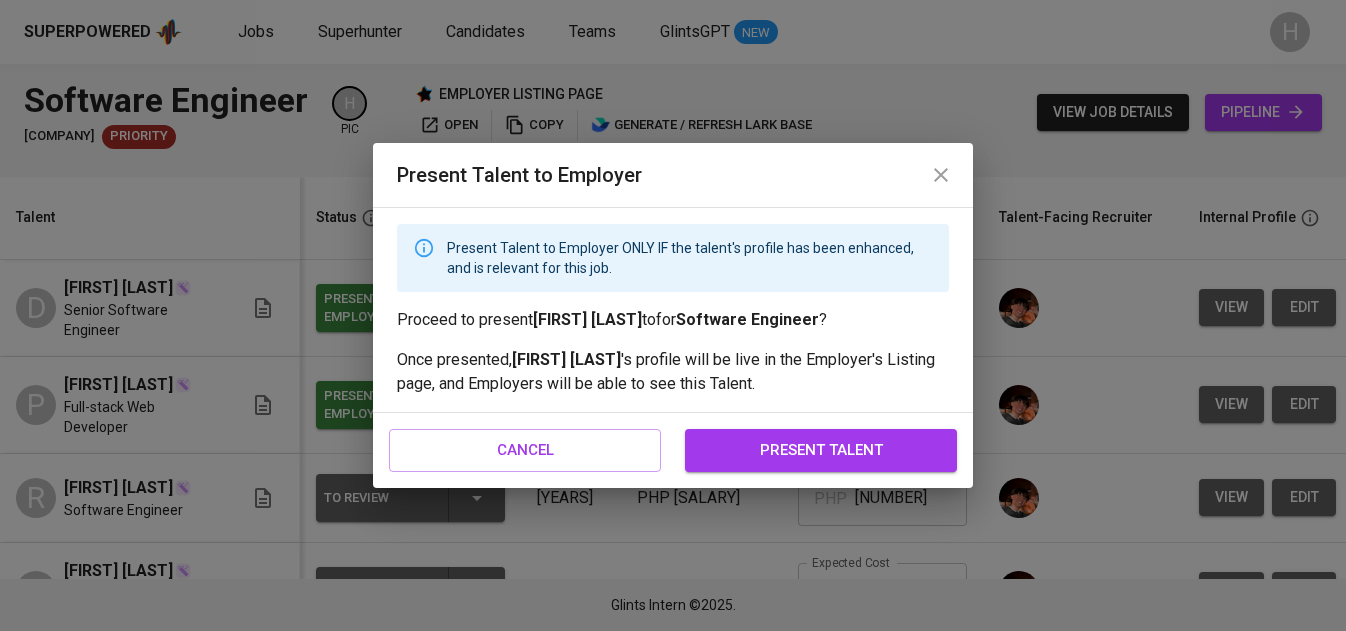 click on "present talent" at bounding box center (821, 450) 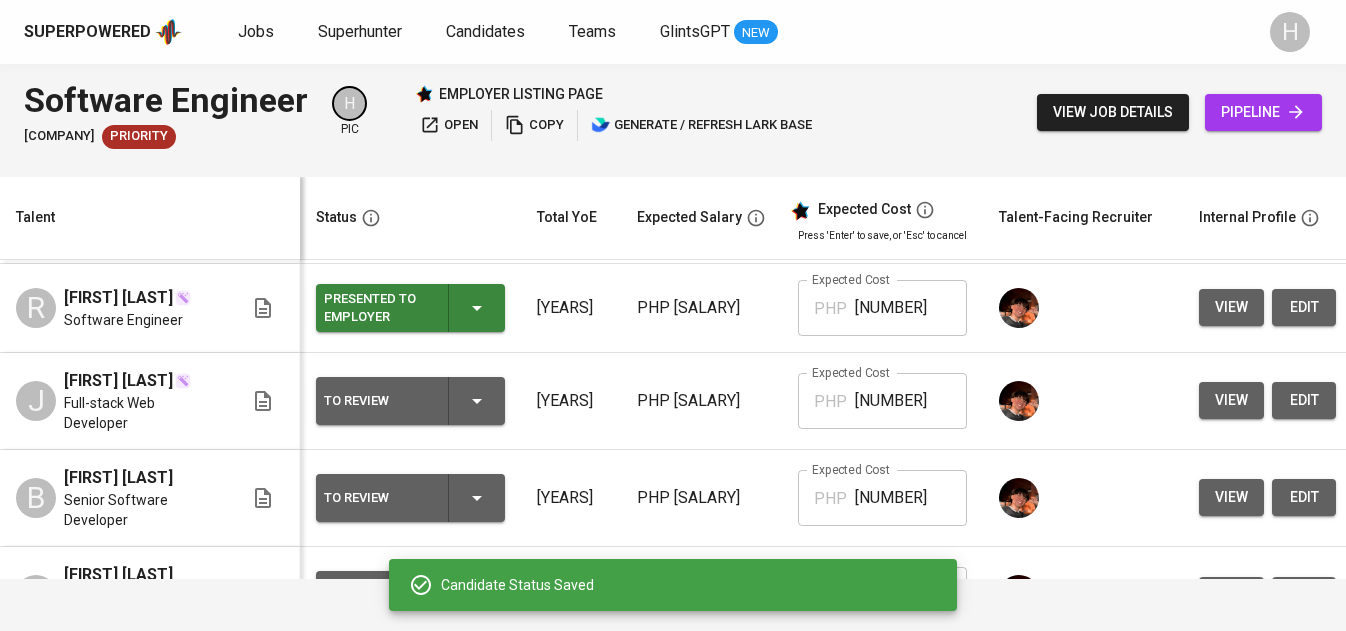 scroll, scrollTop: 192, scrollLeft: 0, axis: vertical 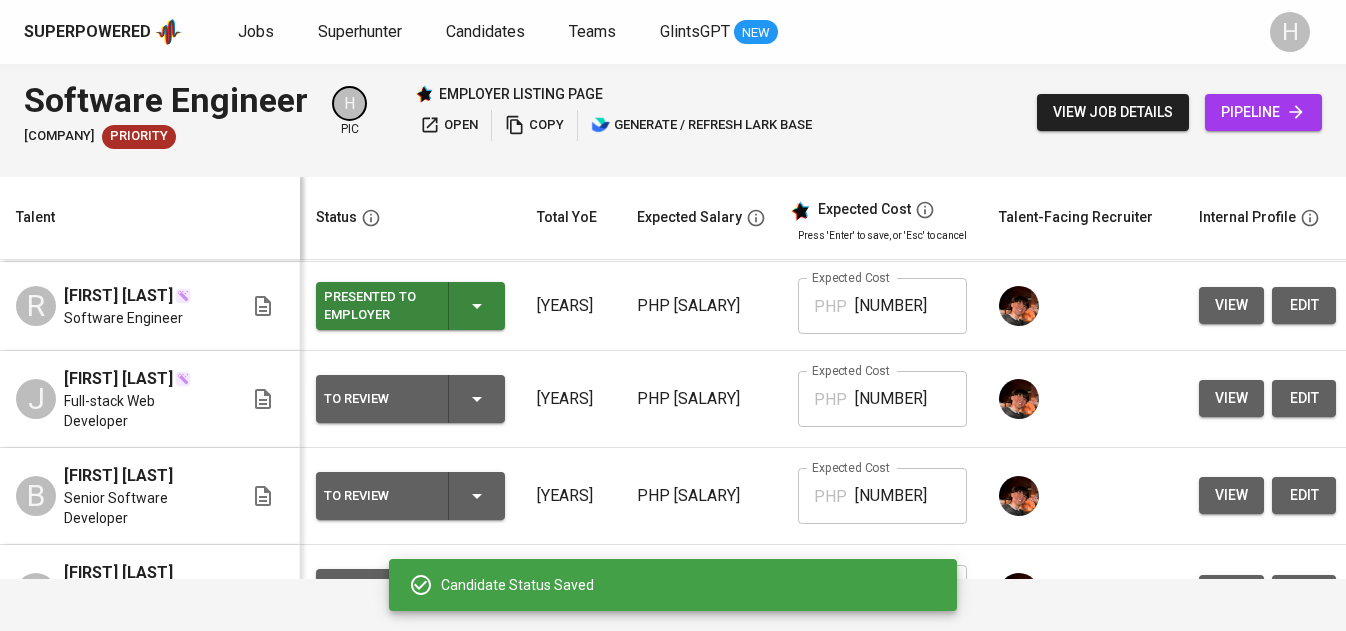 click 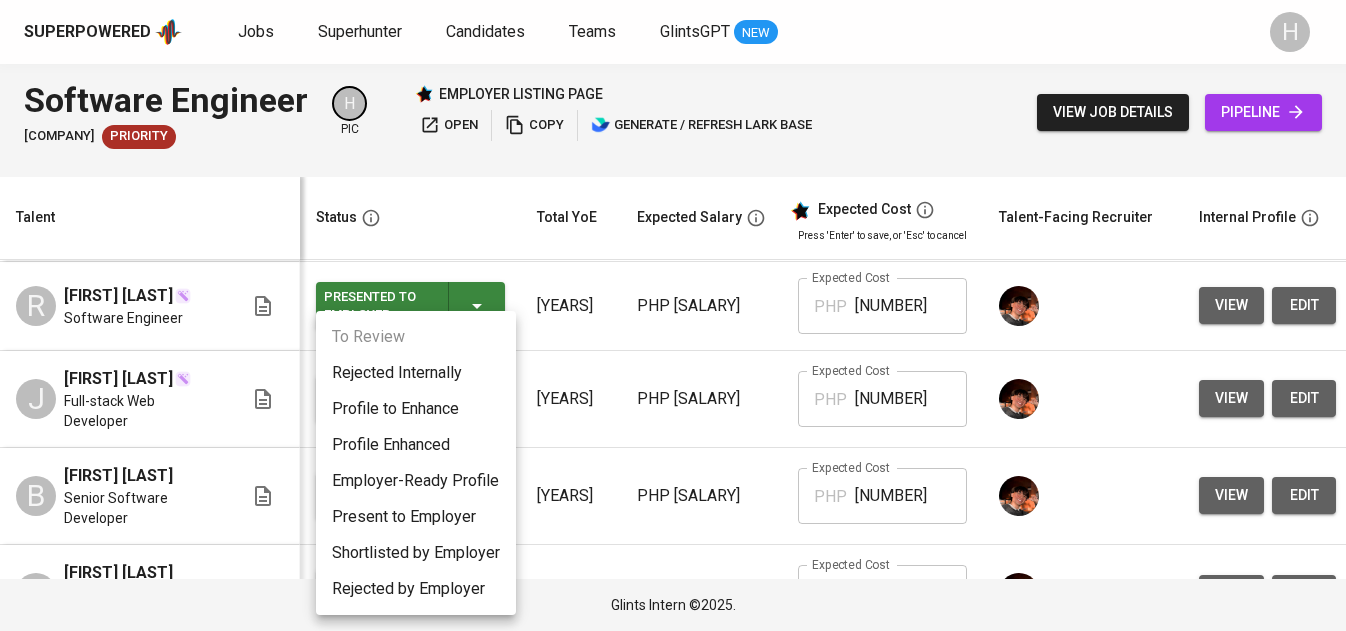 click on "Present to Employer" at bounding box center (416, 517) 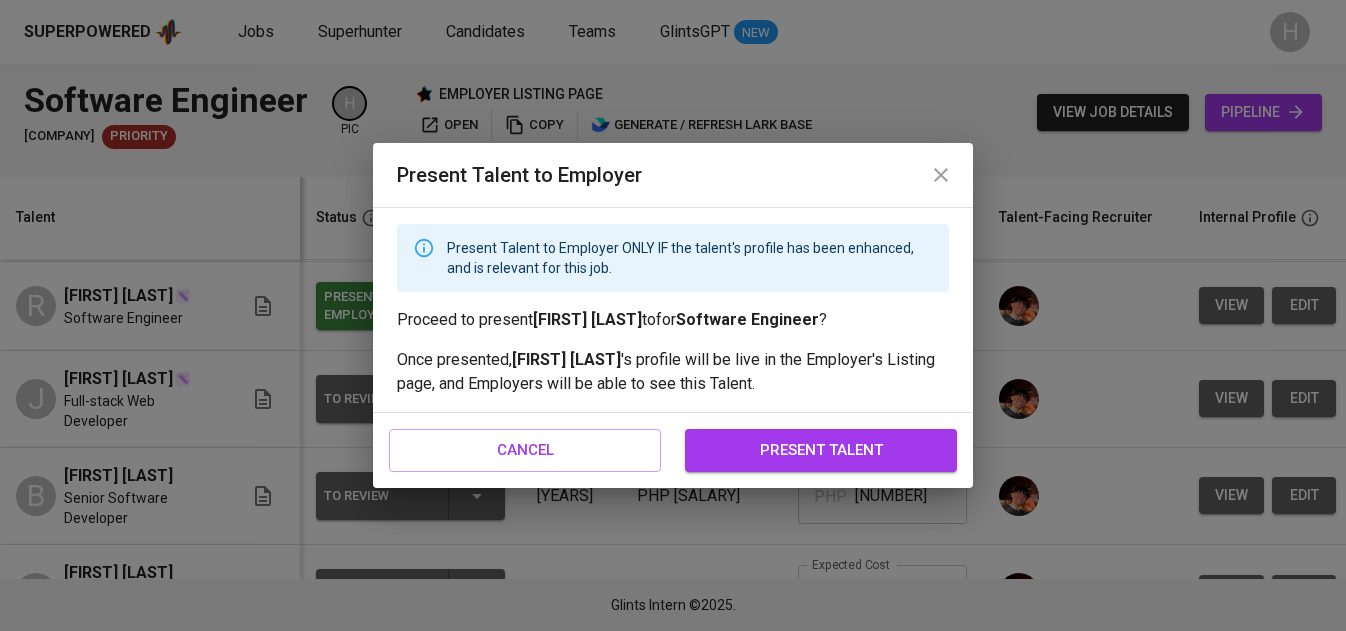 click on "present talent" at bounding box center (821, 450) 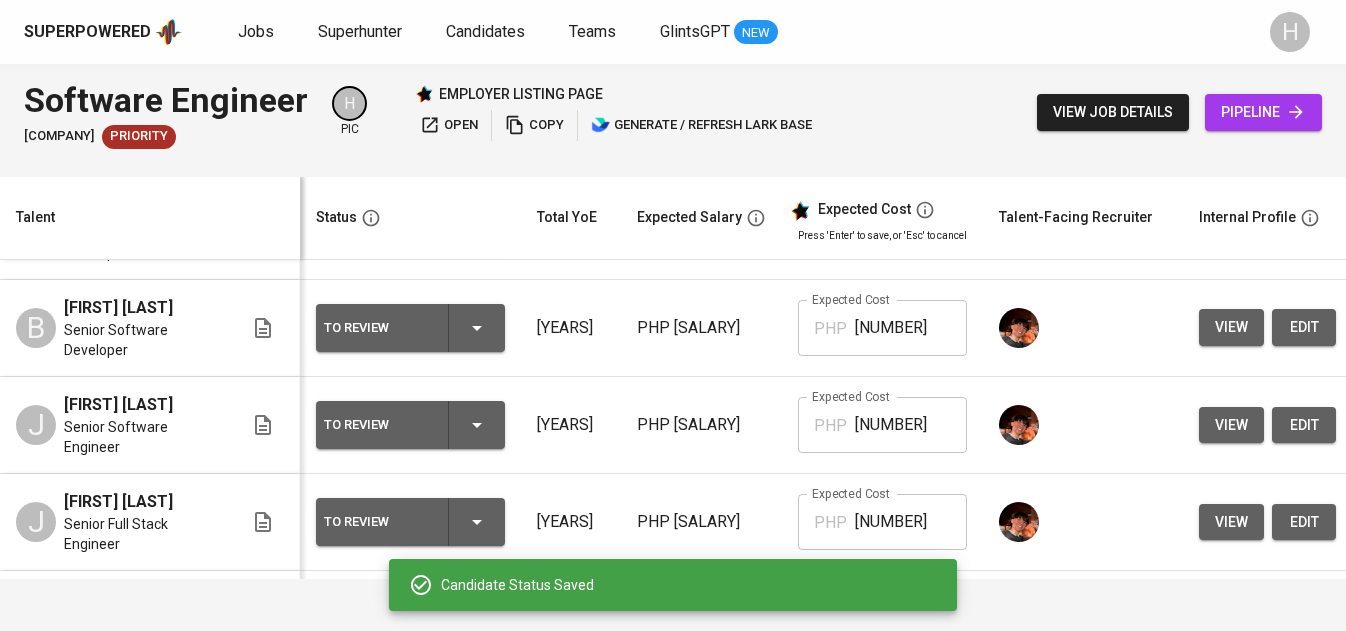 scroll, scrollTop: 382, scrollLeft: 0, axis: vertical 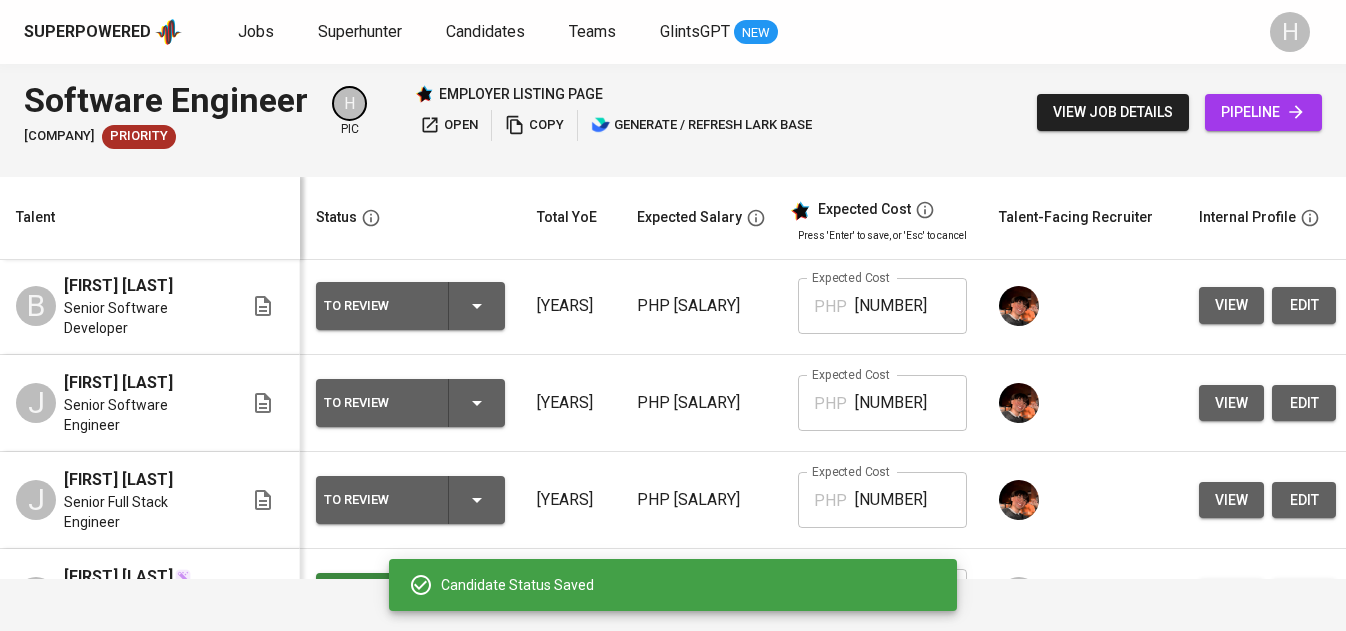 click 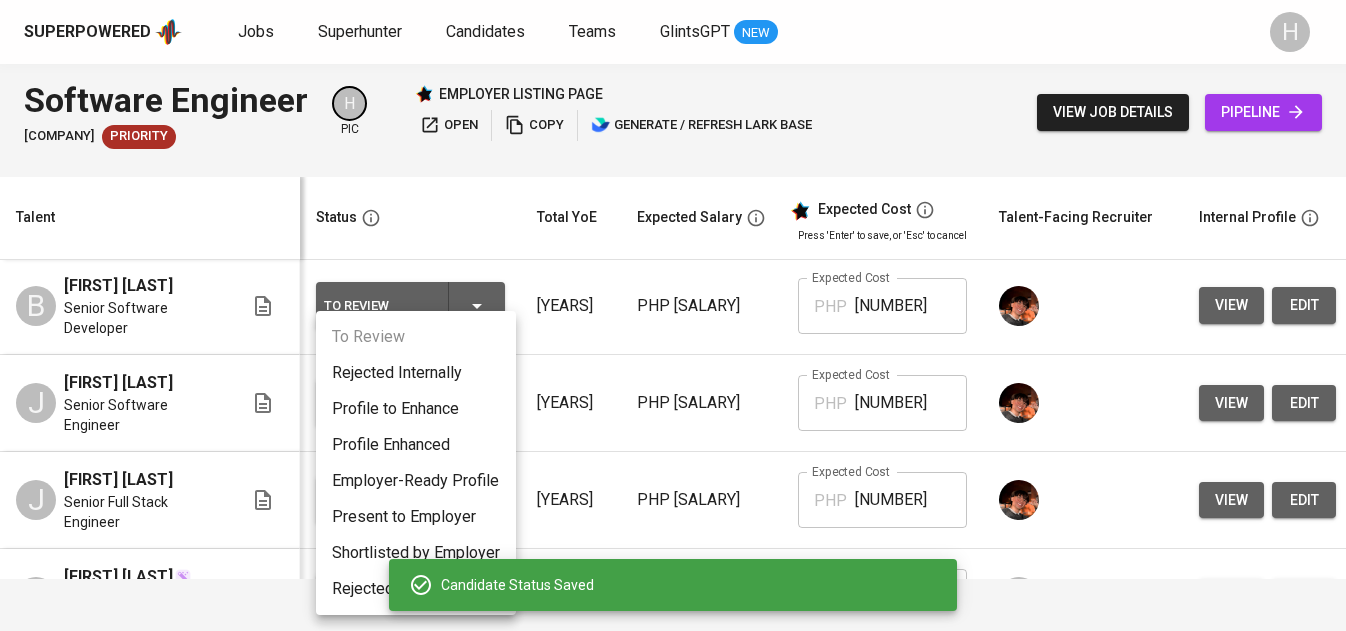 click on "Present to Employer" at bounding box center [416, 517] 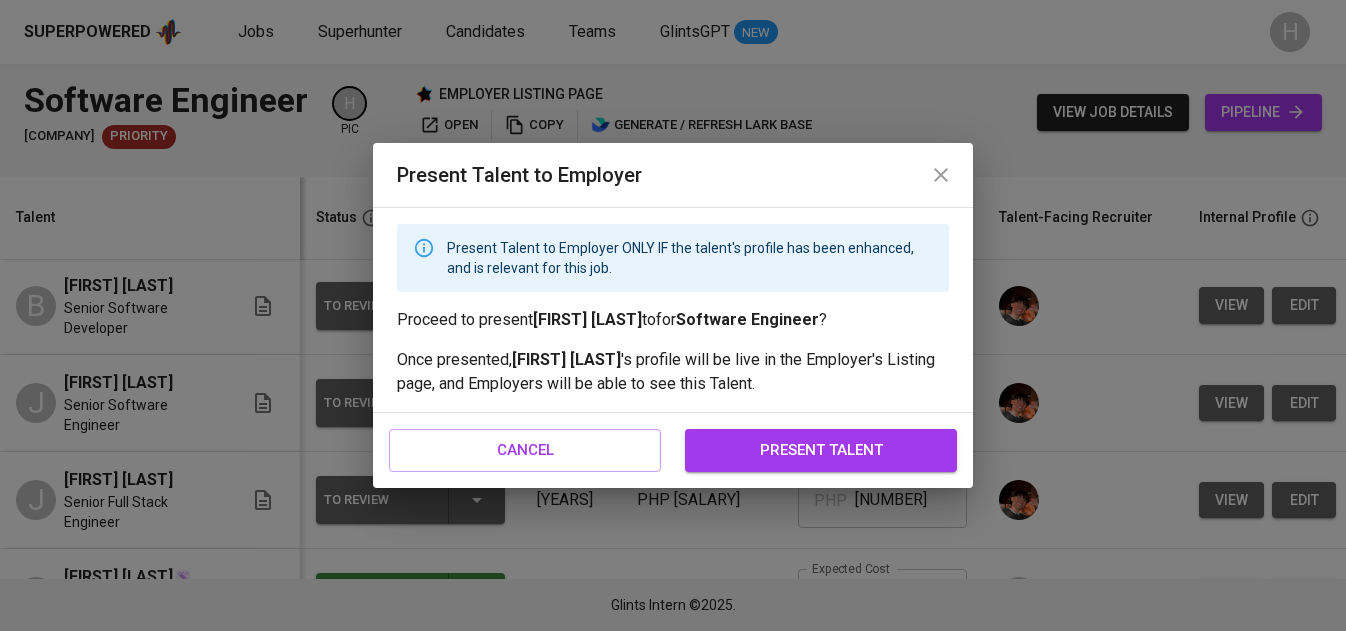 click on "present talent" at bounding box center (821, 450) 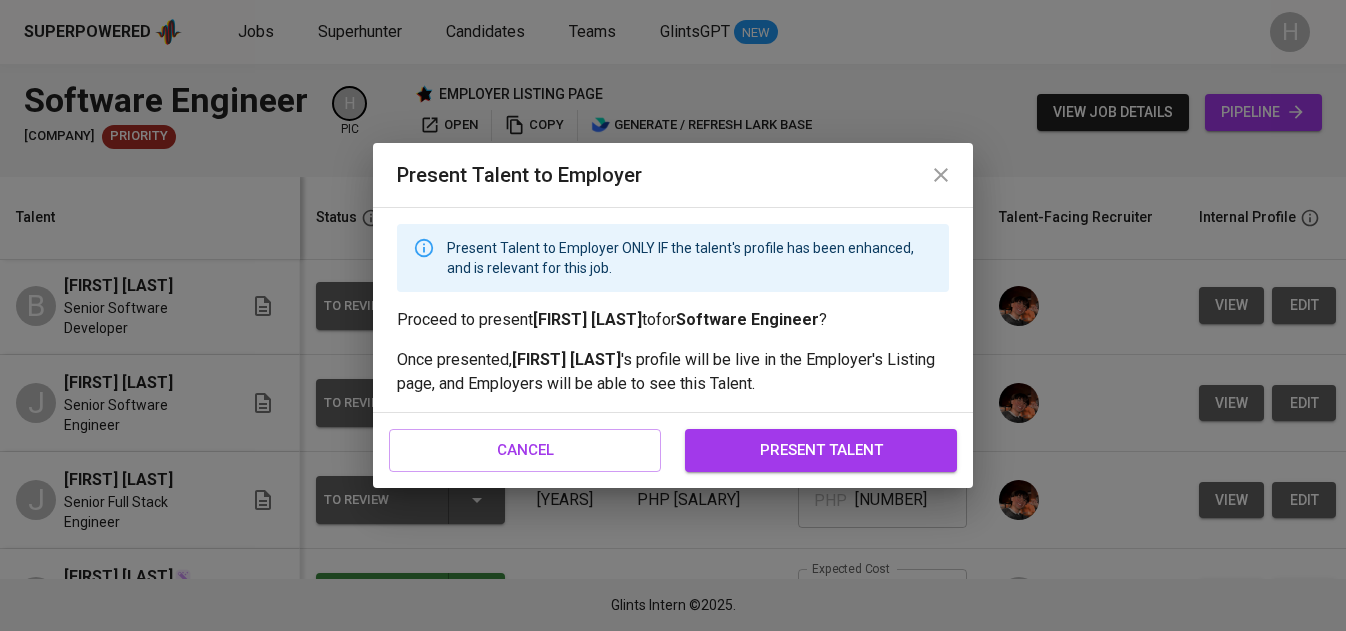 click on "PHP [SALARY] Expected Cost" at bounding box center (882, 403) 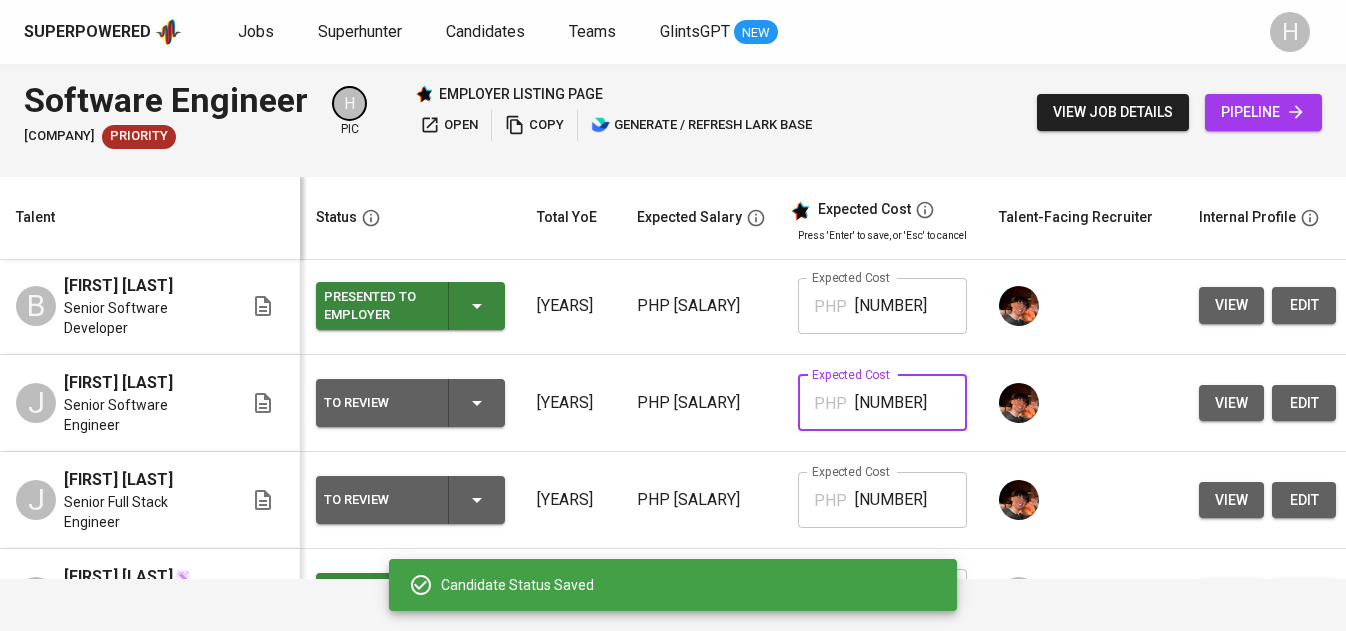 click 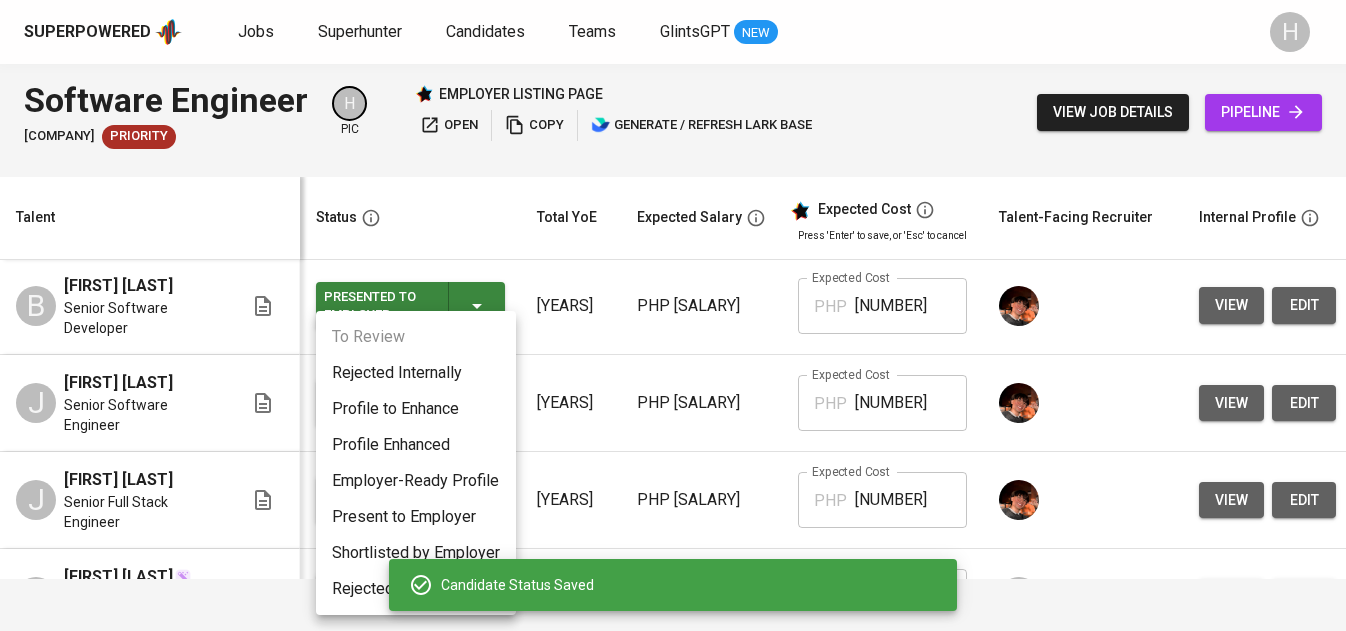 click on "Present to Employer" at bounding box center [416, 517] 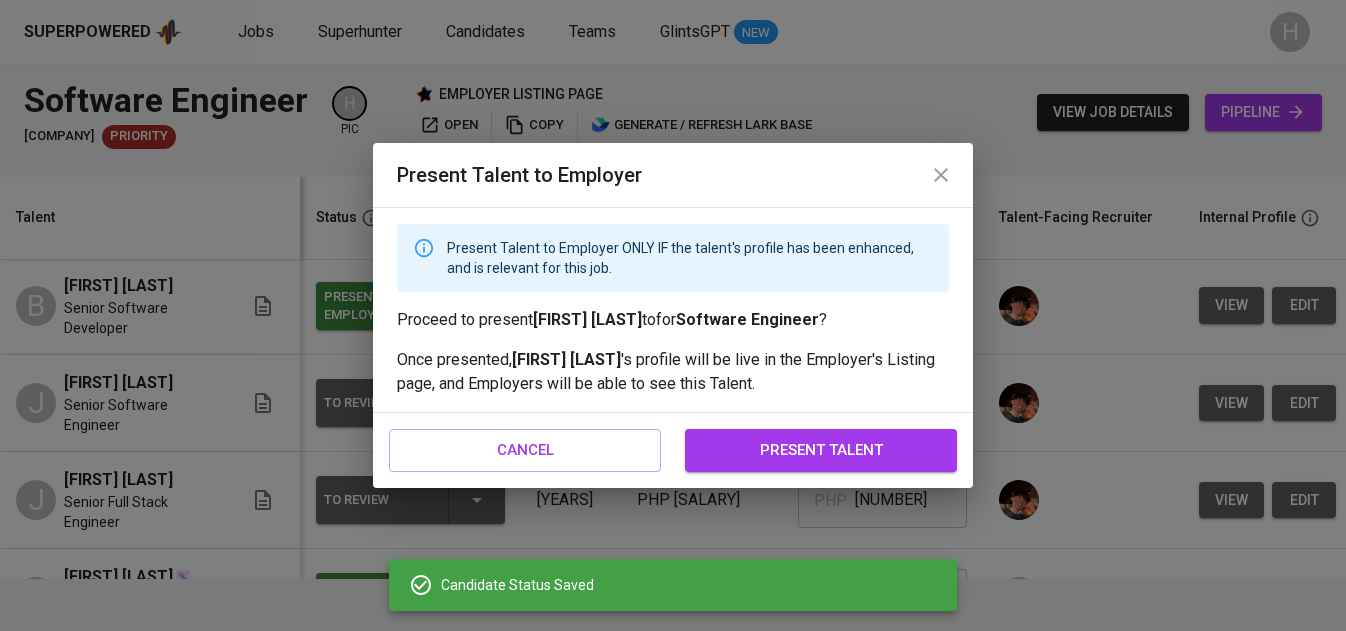 click on "present talent" at bounding box center [821, 450] 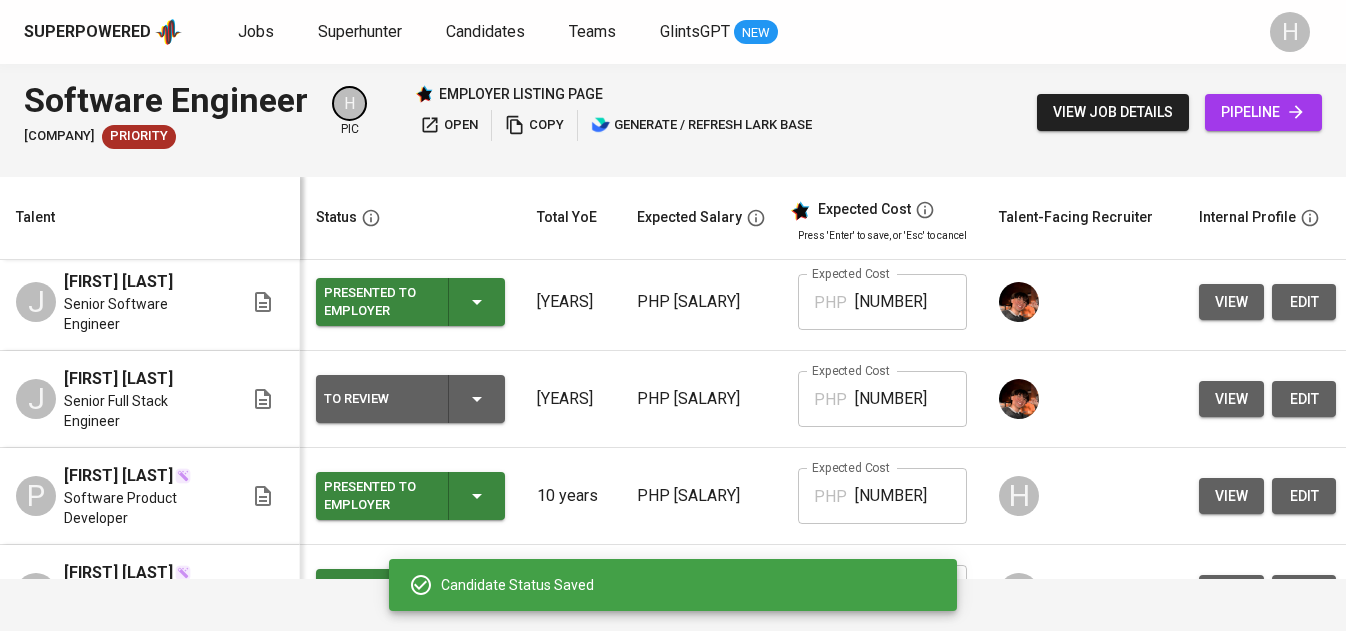 scroll, scrollTop: 527, scrollLeft: 0, axis: vertical 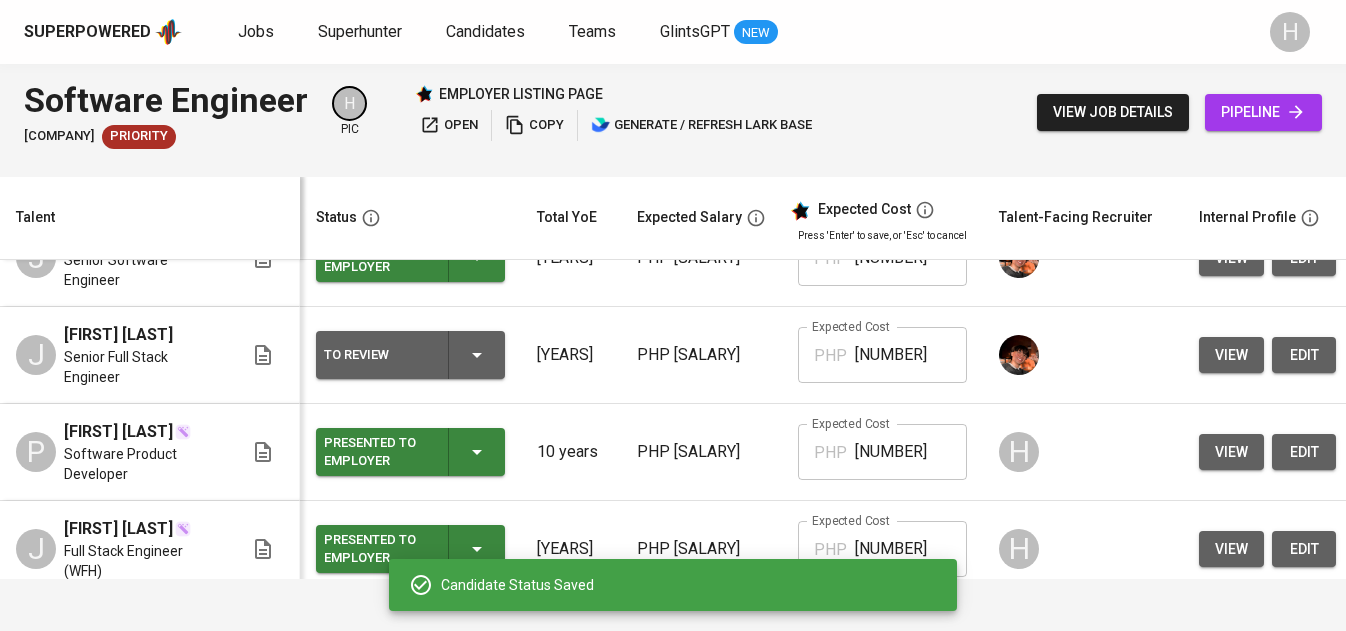 click on "To Review" at bounding box center (410, 355) 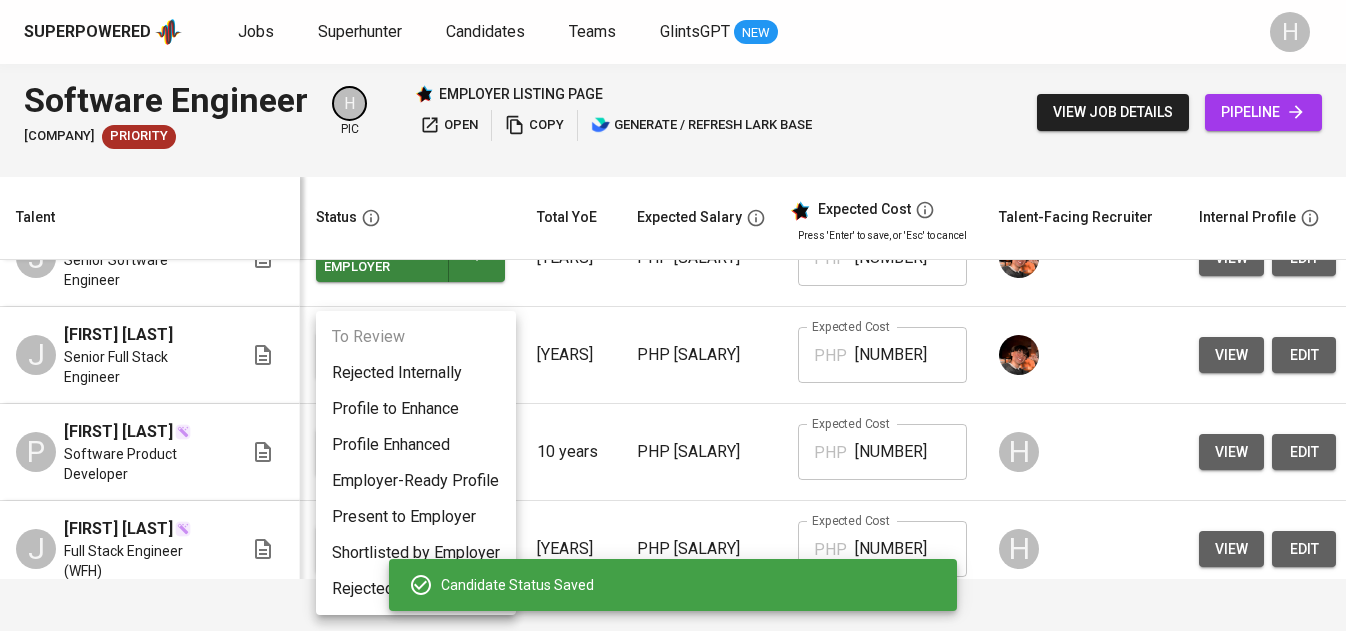 click on "Present to Employer" at bounding box center (416, 517) 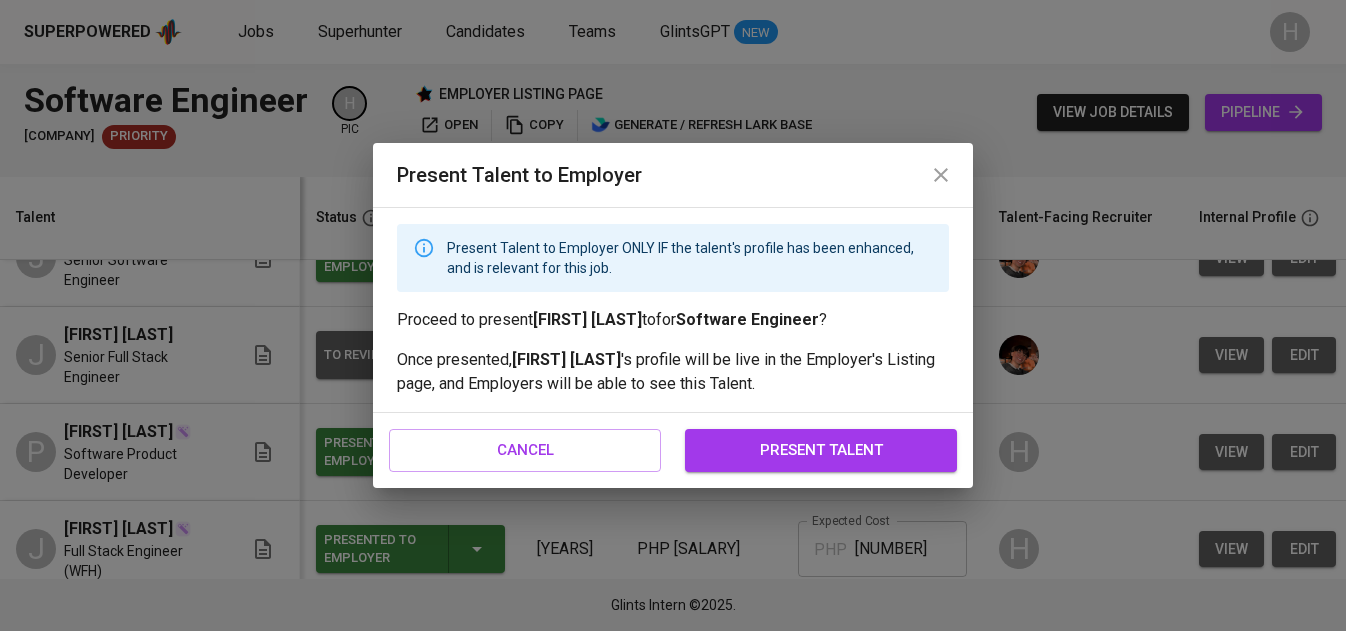 click on "present talent" at bounding box center (821, 450) 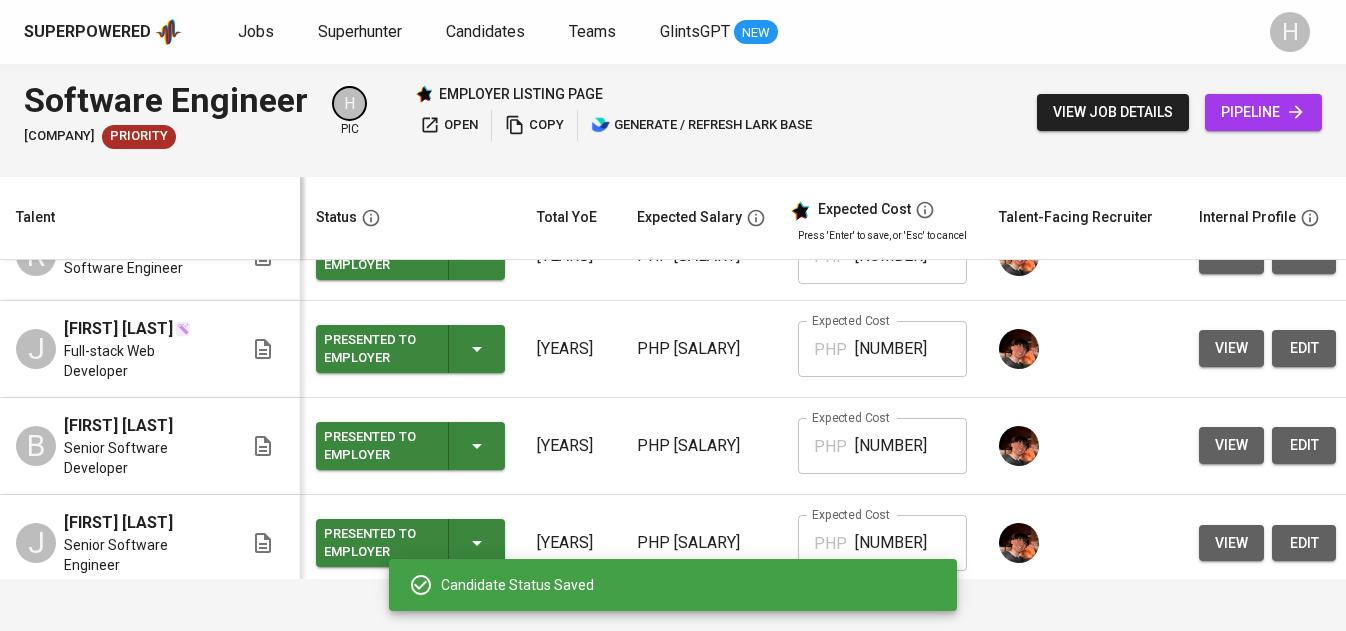 scroll, scrollTop: 0, scrollLeft: 0, axis: both 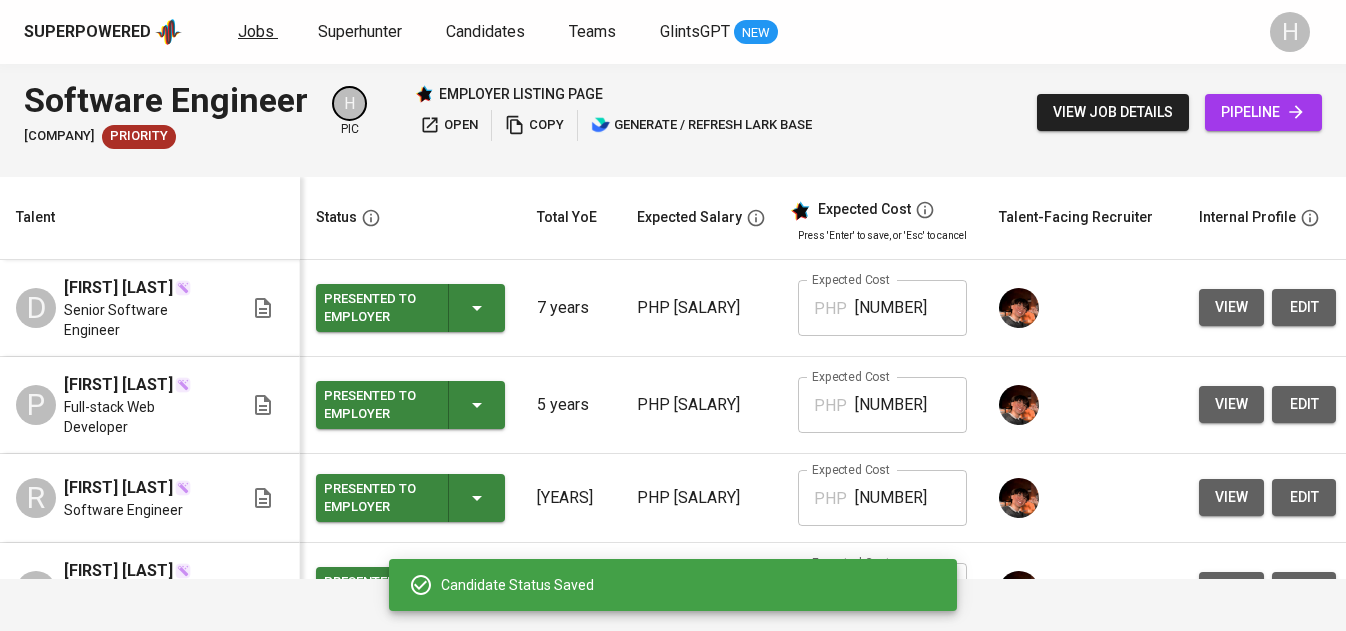 click on "Jobs" at bounding box center (256, 31) 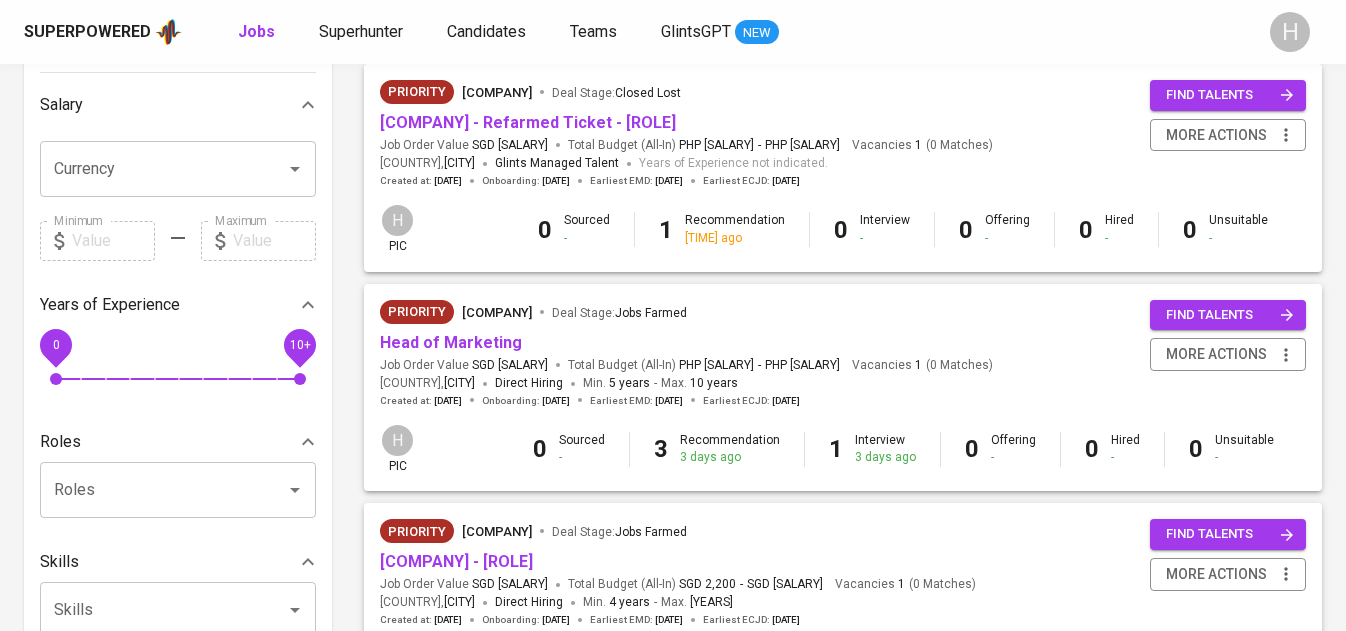 scroll, scrollTop: 456, scrollLeft: 0, axis: vertical 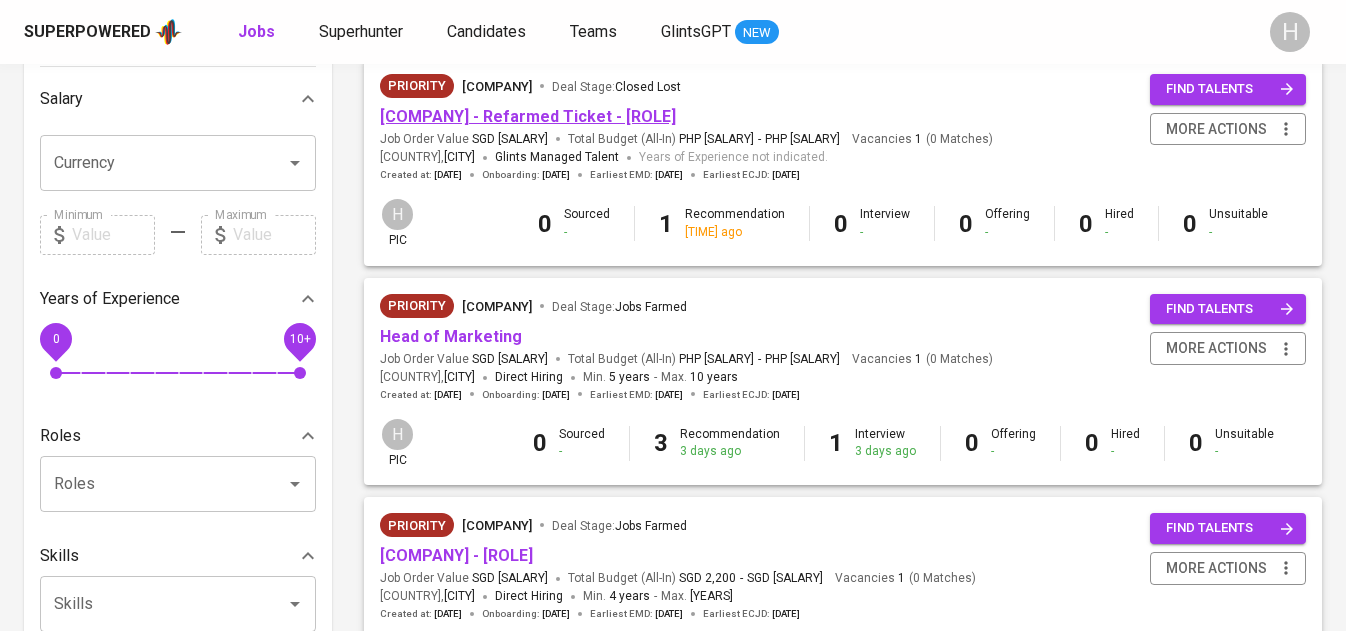 click on "[COMPANY] - Refarmed Ticket - [ROLE]" at bounding box center [528, 116] 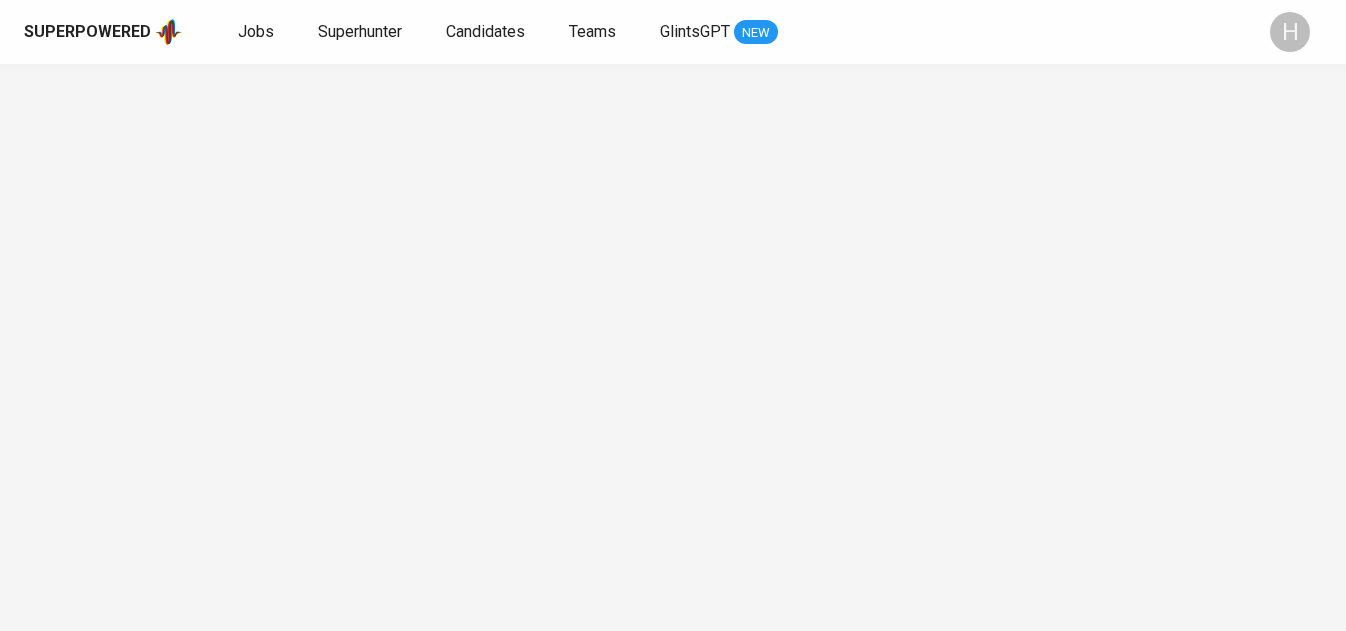 scroll, scrollTop: 0, scrollLeft: 0, axis: both 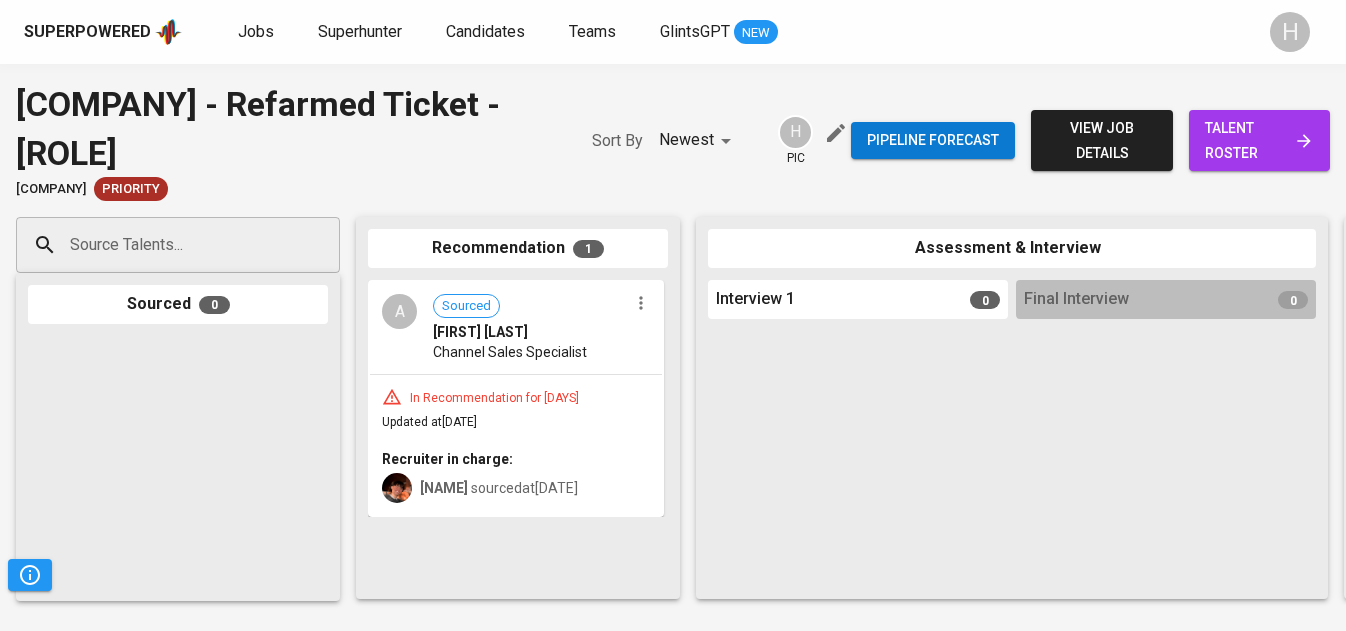 click 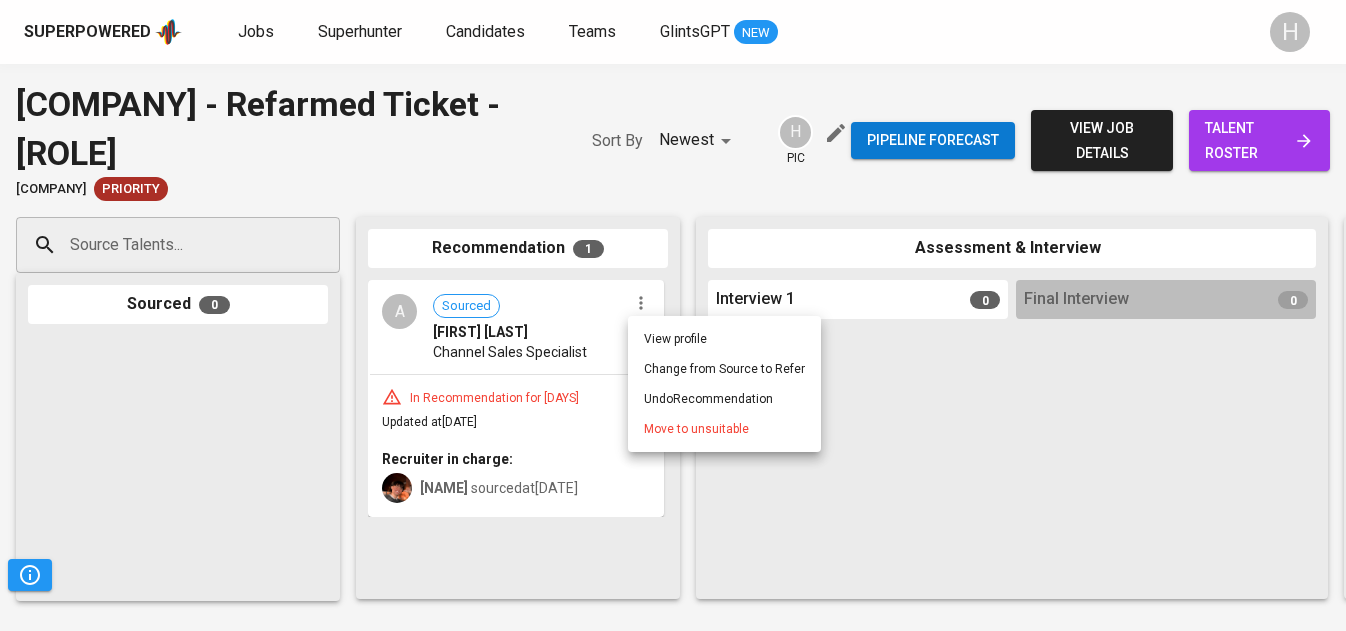 click on "Move to unsuitable" at bounding box center [696, 429] 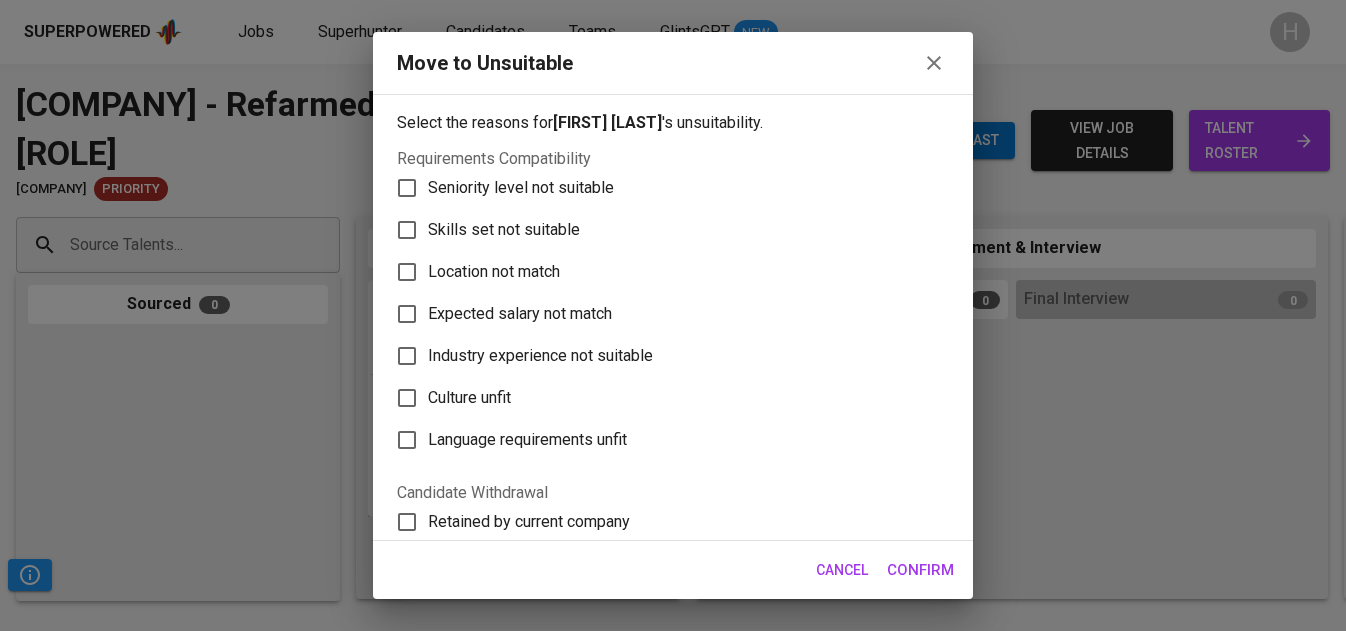 click on "Seniority level not suitable" at bounding box center (521, 188) 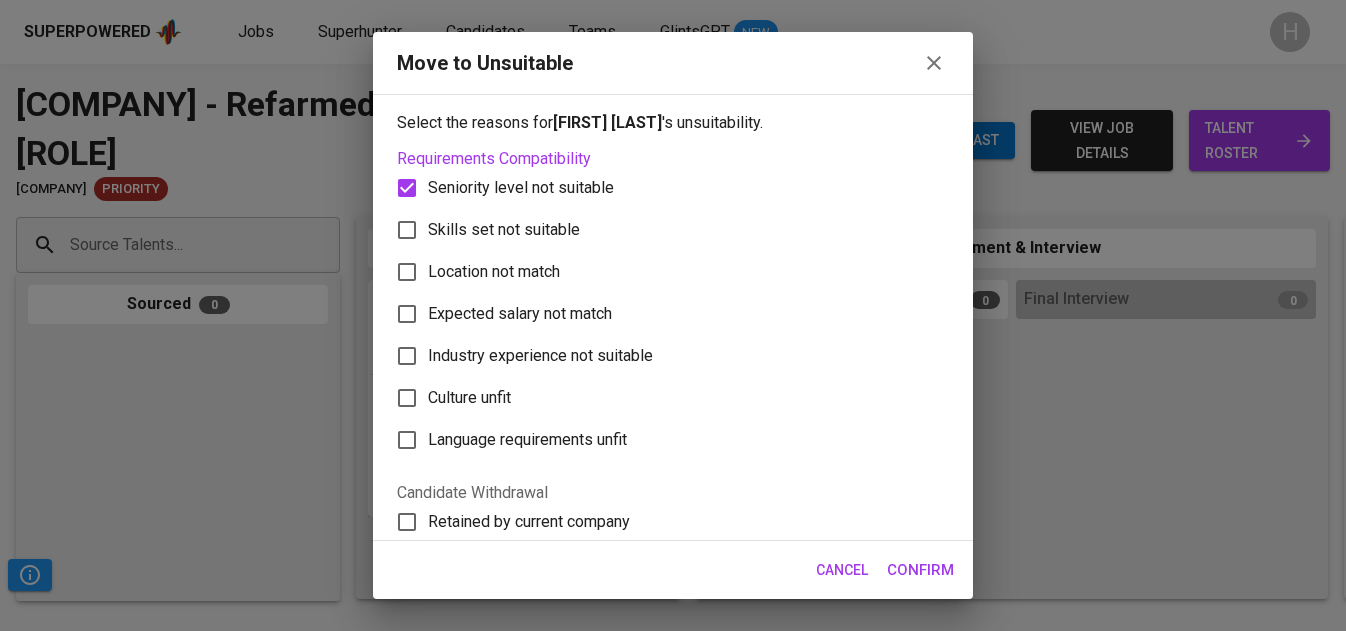 click on "Confirm" at bounding box center (920, 570) 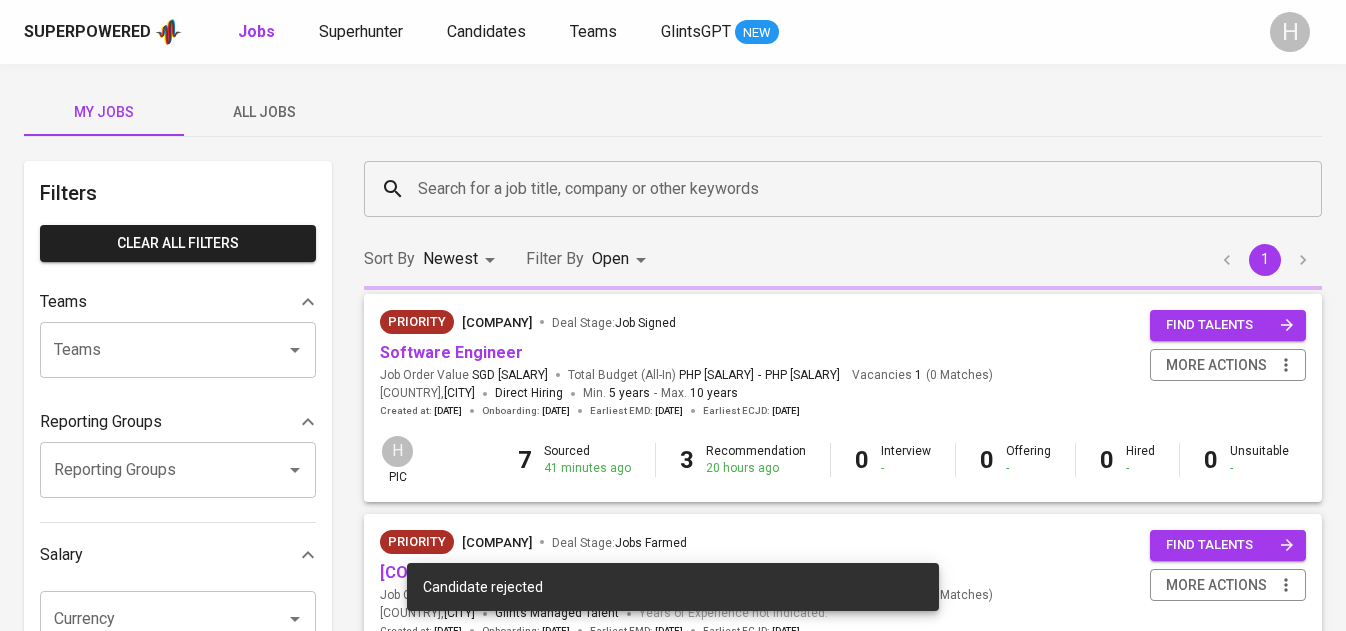 click on "Superhunter" at bounding box center [361, 31] 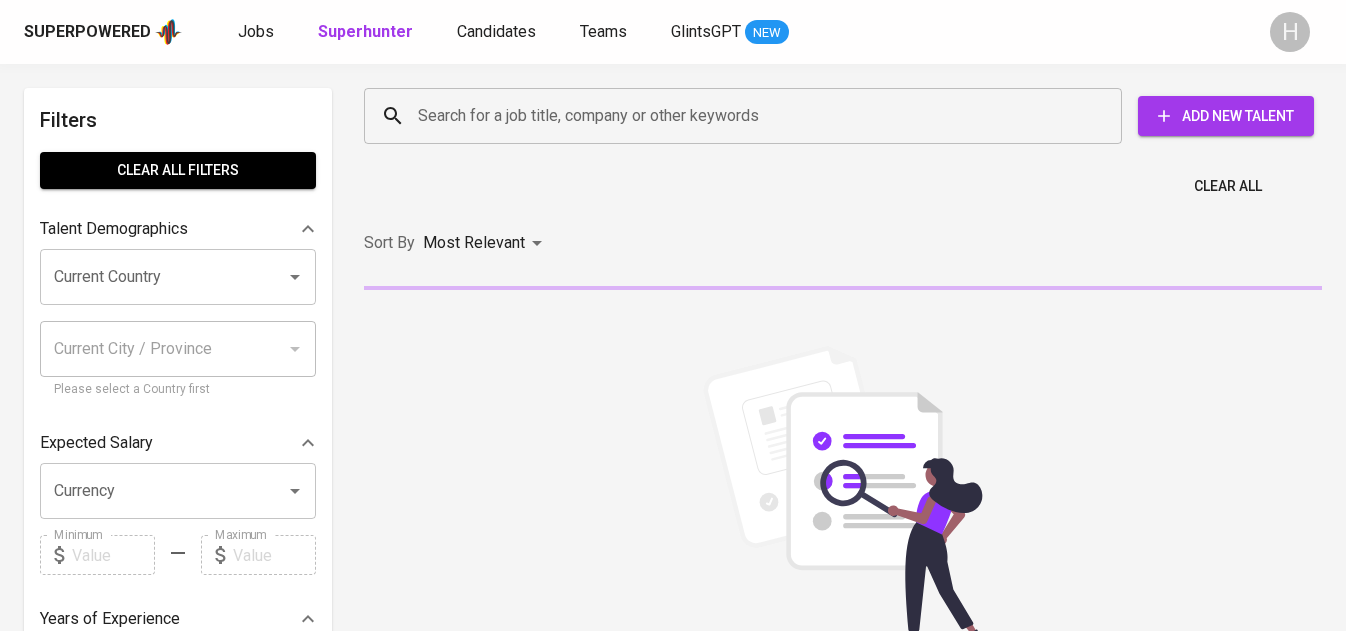 click on "Add New Talent" at bounding box center [1226, 116] 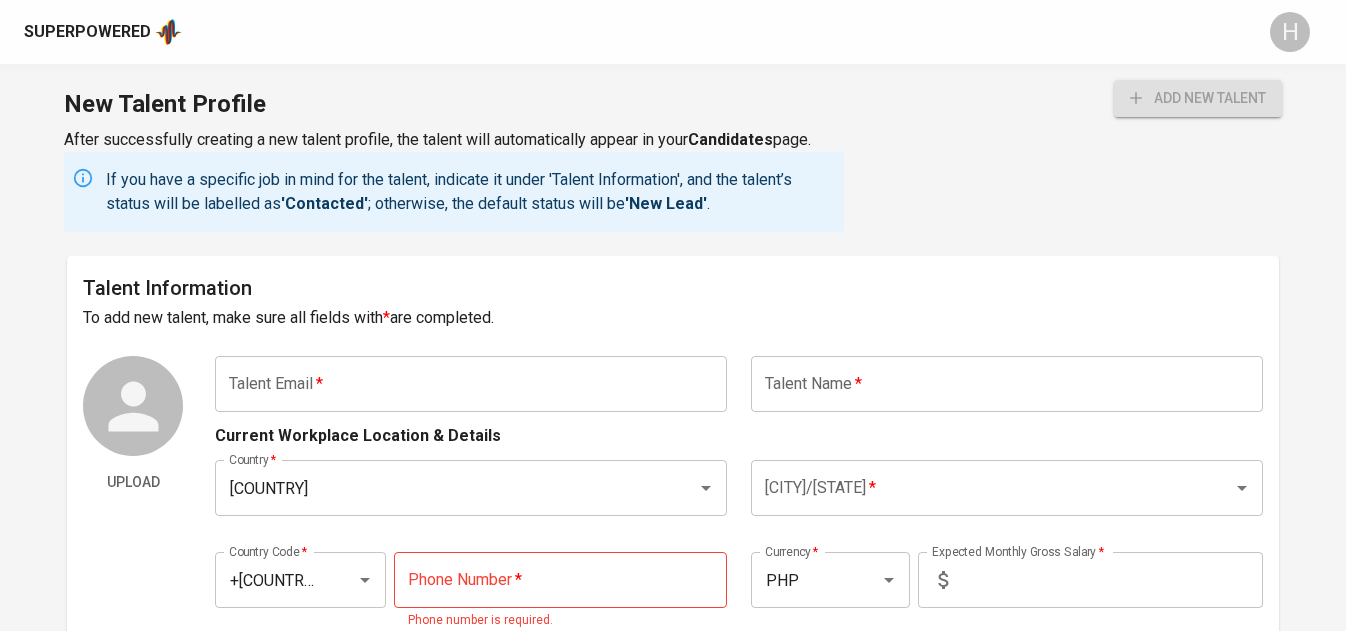 click at bounding box center [471, 384] 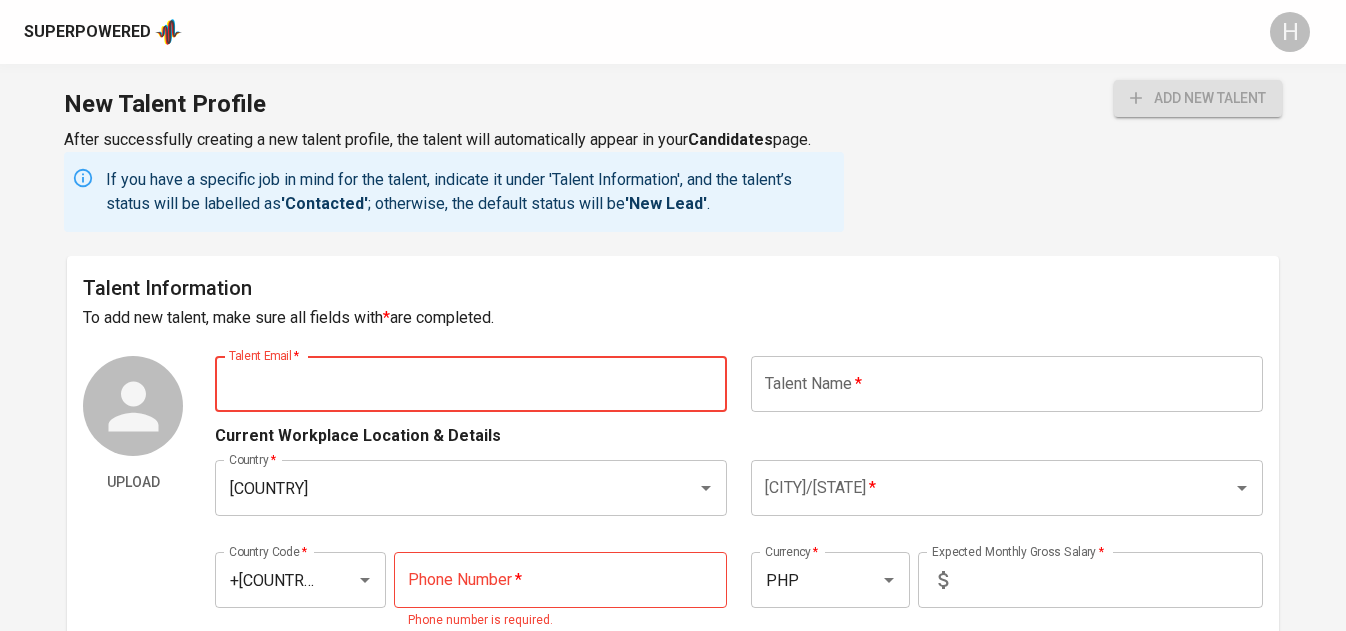 click on "Superpowered" at bounding box center [103, 32] 